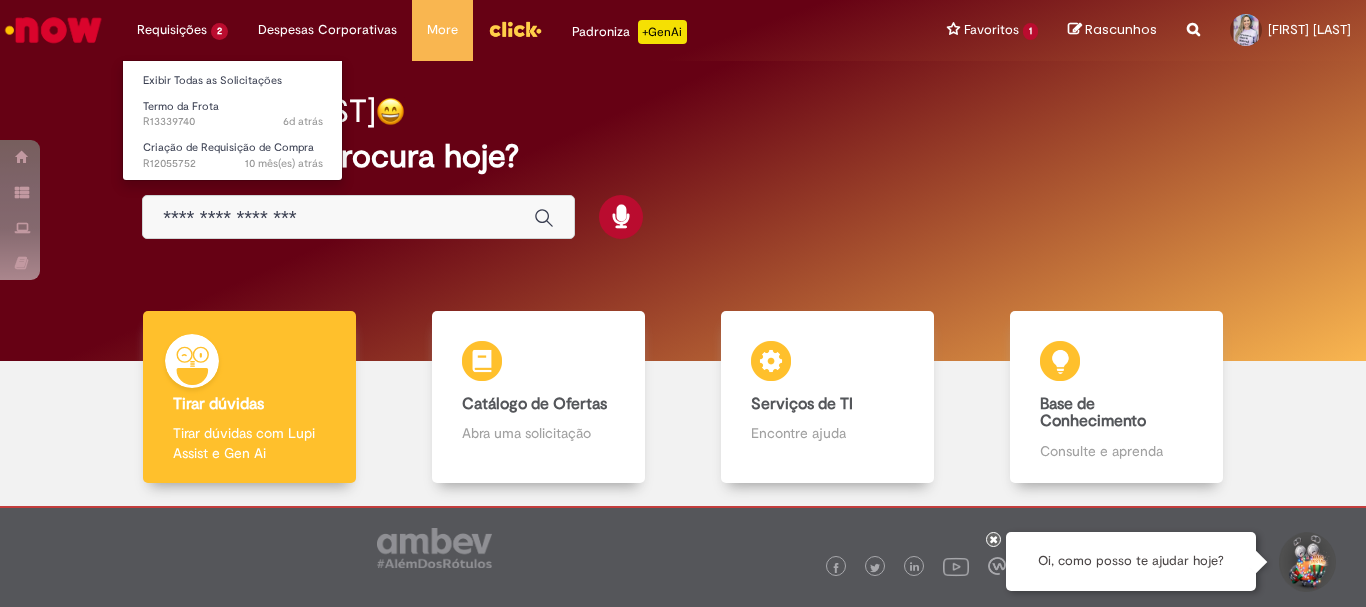 scroll, scrollTop: 0, scrollLeft: 0, axis: both 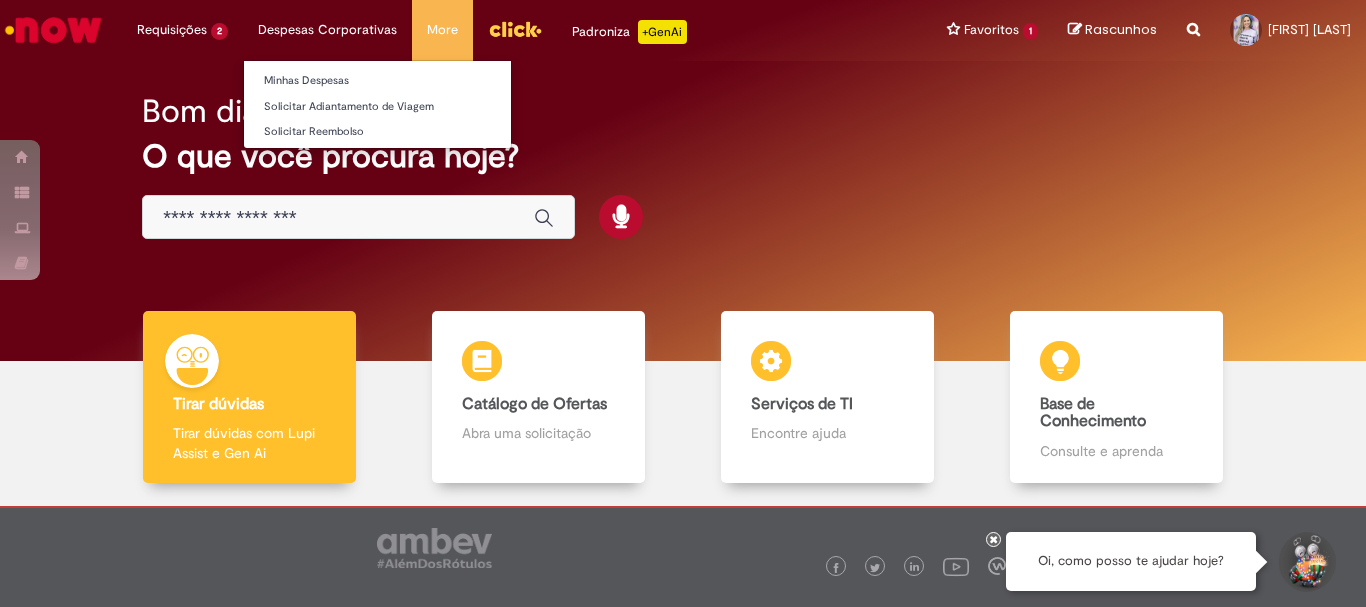 click on "Despesas Corporativas
Minhas Despesas
Solicitar Adiantamento de Viagem
Solicitar Reembolso" at bounding box center (182, 30) 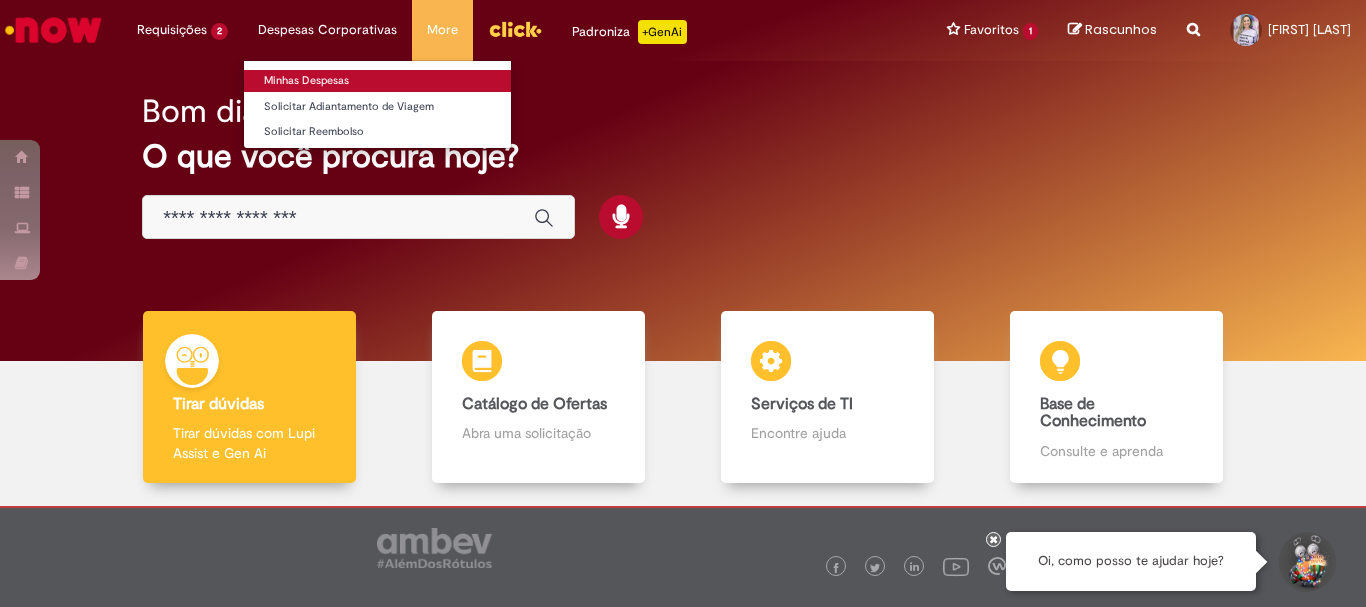 click on "Minhas Despesas" at bounding box center [377, 81] 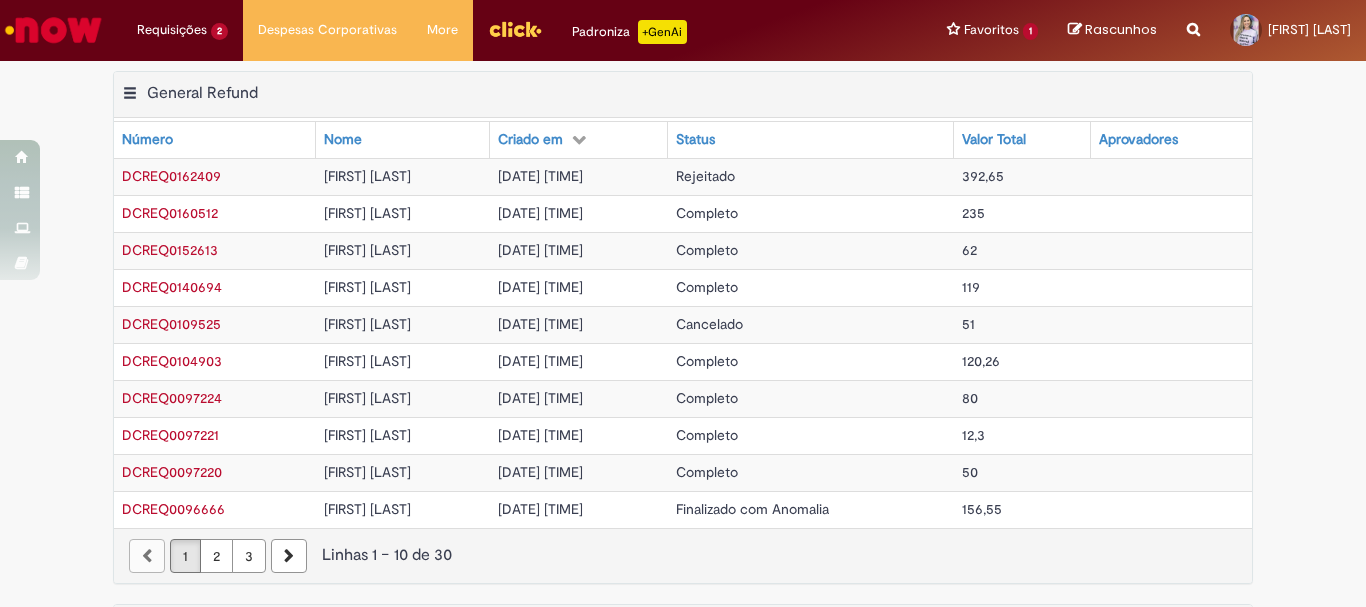 click on "Rejeitado" at bounding box center [705, 176] 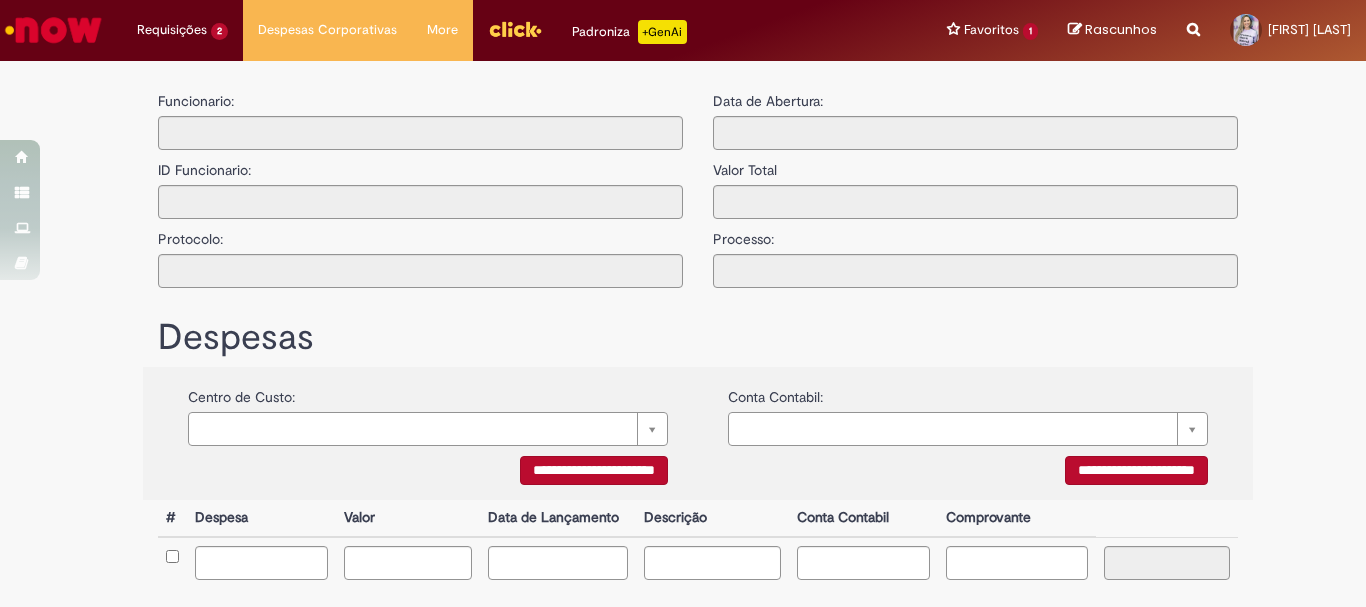 type on "**********" 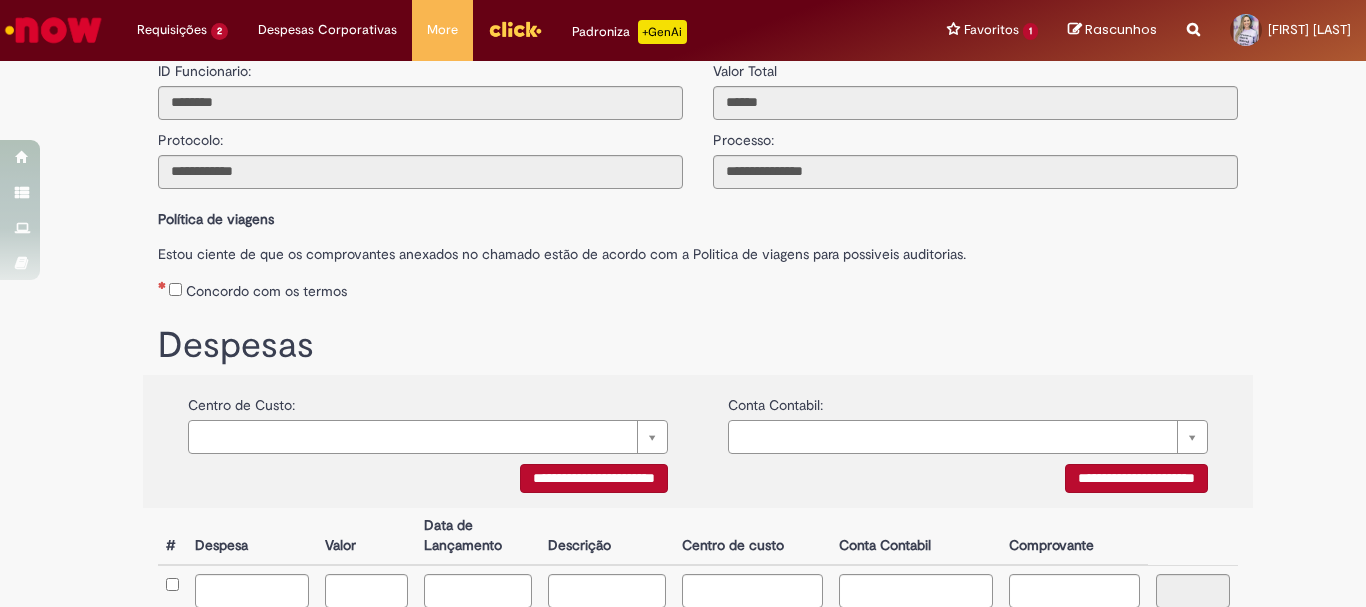 scroll, scrollTop: 0, scrollLeft: 0, axis: both 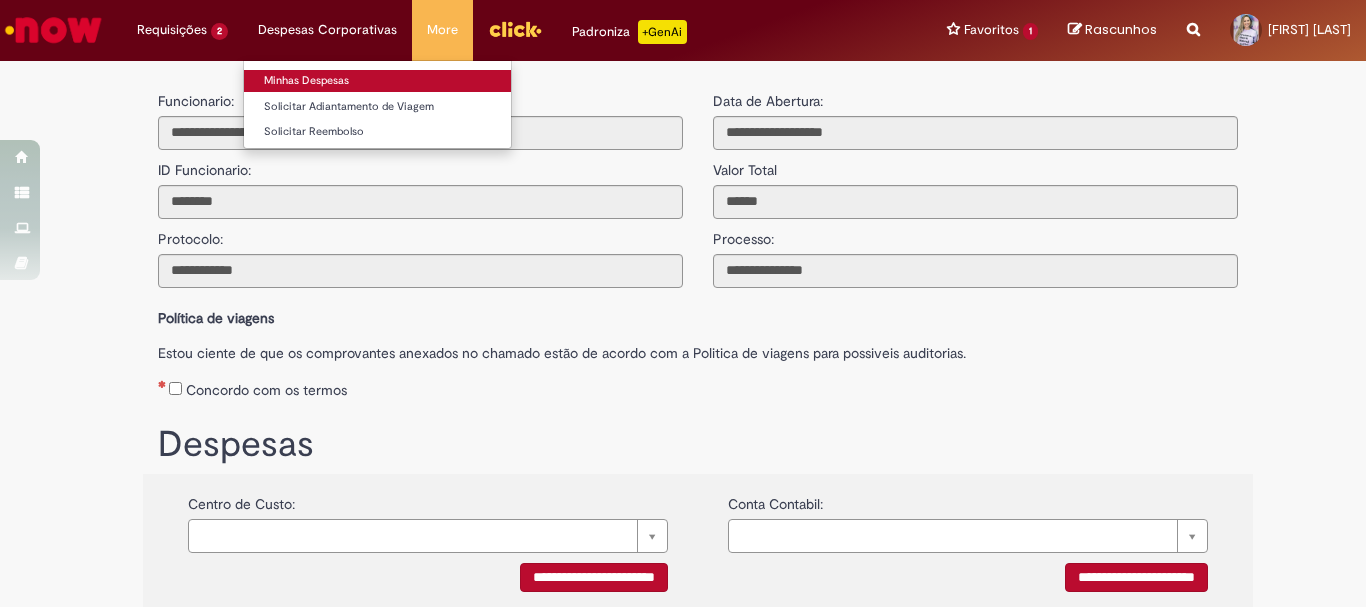 click on "Minhas Despesas" at bounding box center (377, 81) 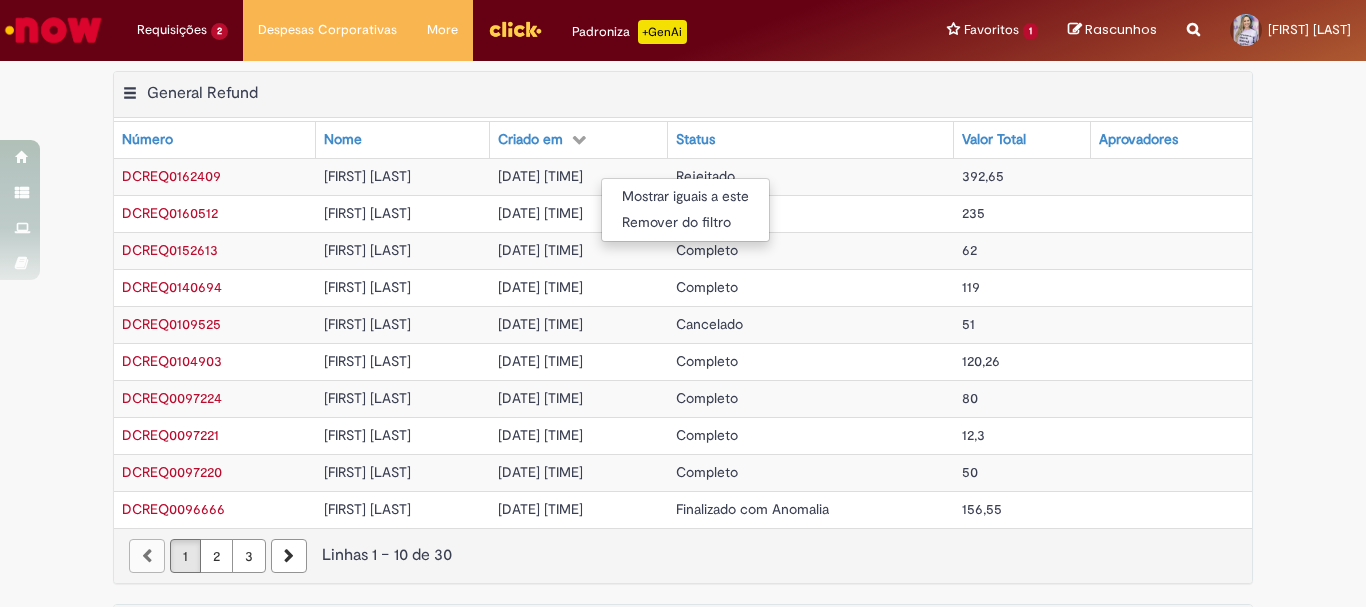 click on "Mostrar iguais a este Remover do filtro" at bounding box center [683, 303] 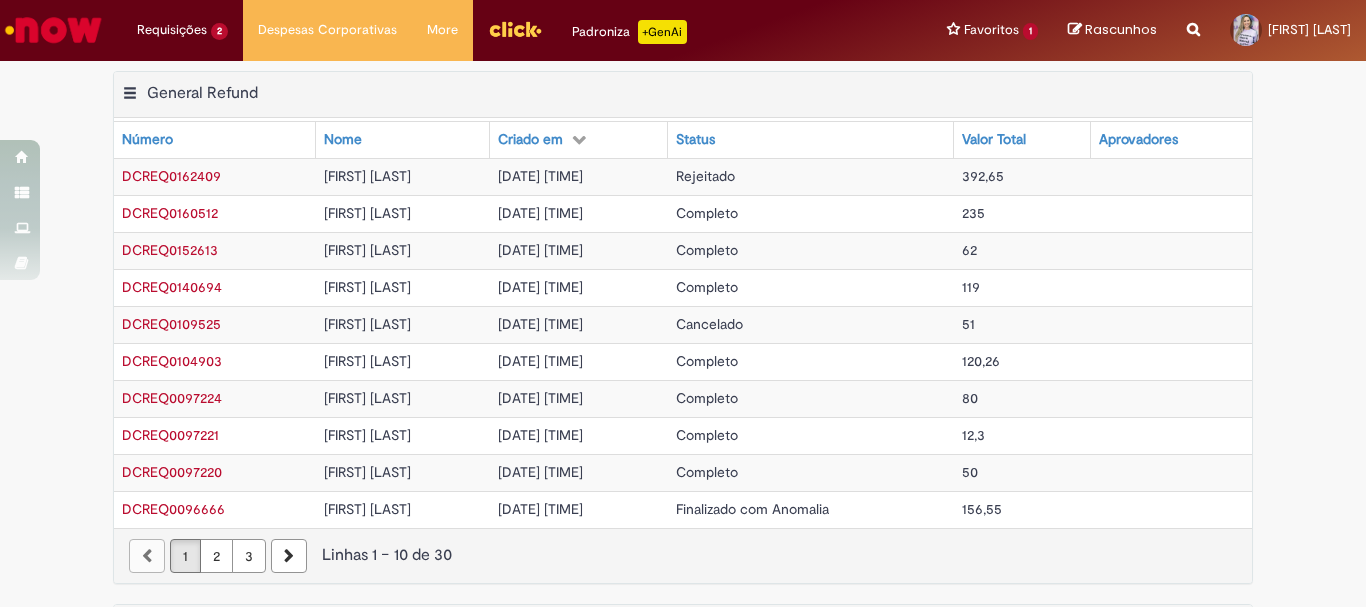 drag, startPoint x: 220, startPoint y: 174, endPoint x: 231, endPoint y: 169, distance: 12.083046 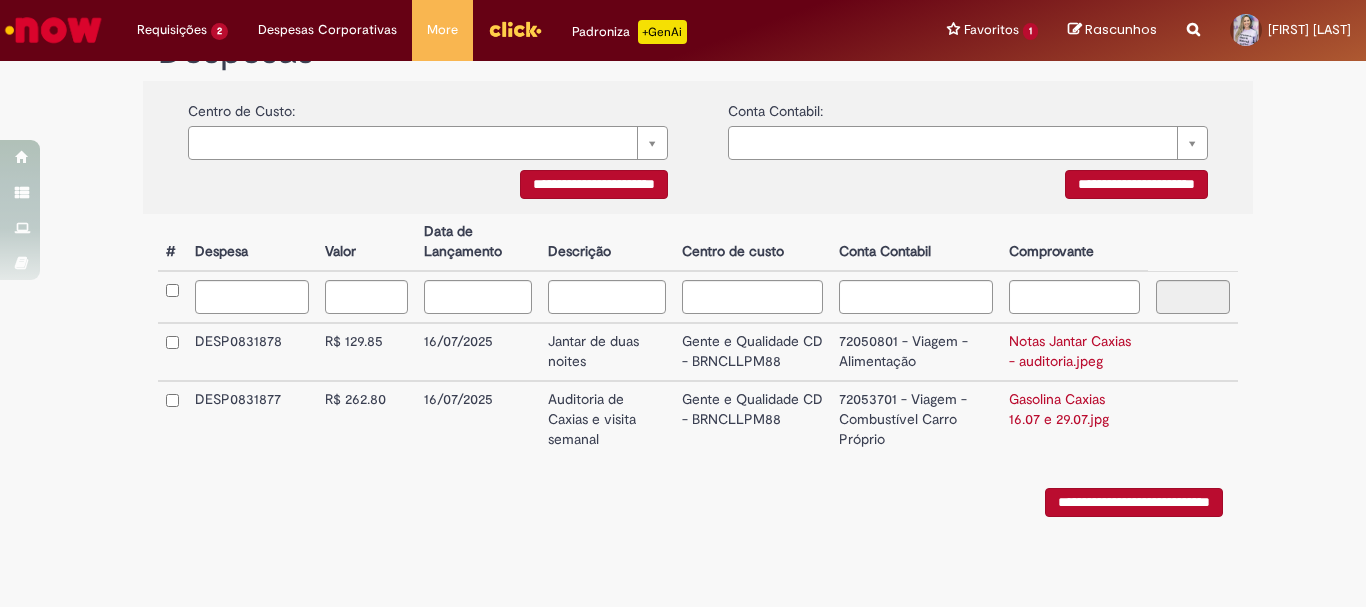 scroll, scrollTop: 0, scrollLeft: 0, axis: both 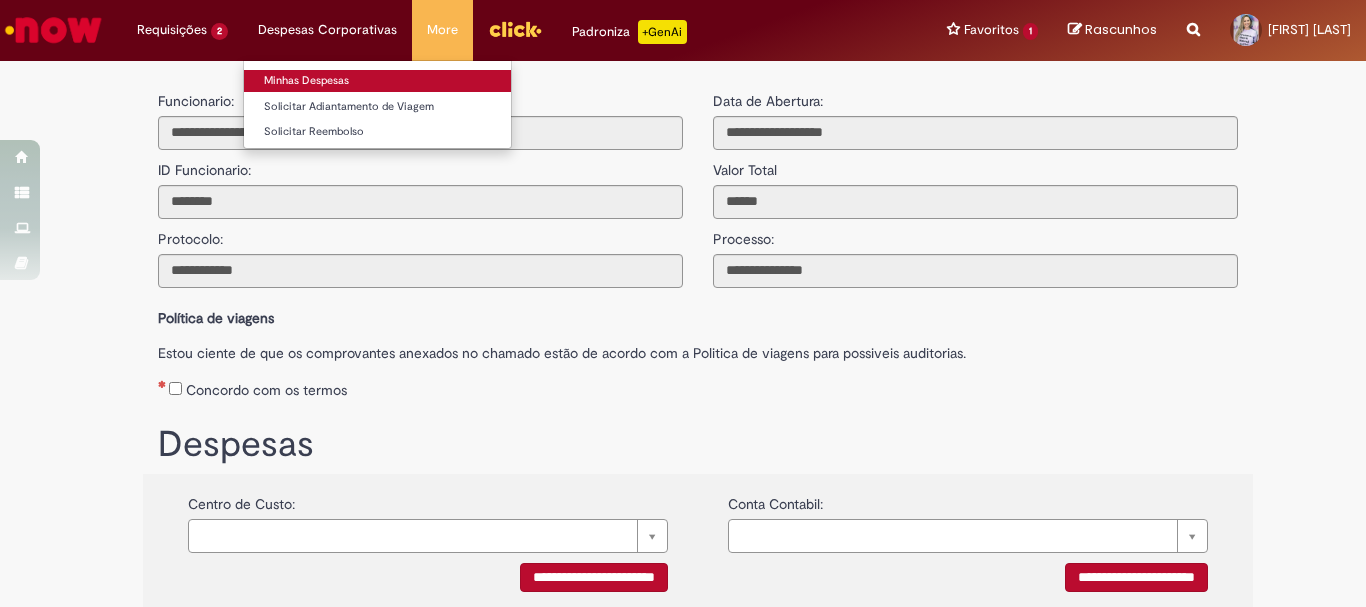 click on "Minhas Despesas" at bounding box center [377, 81] 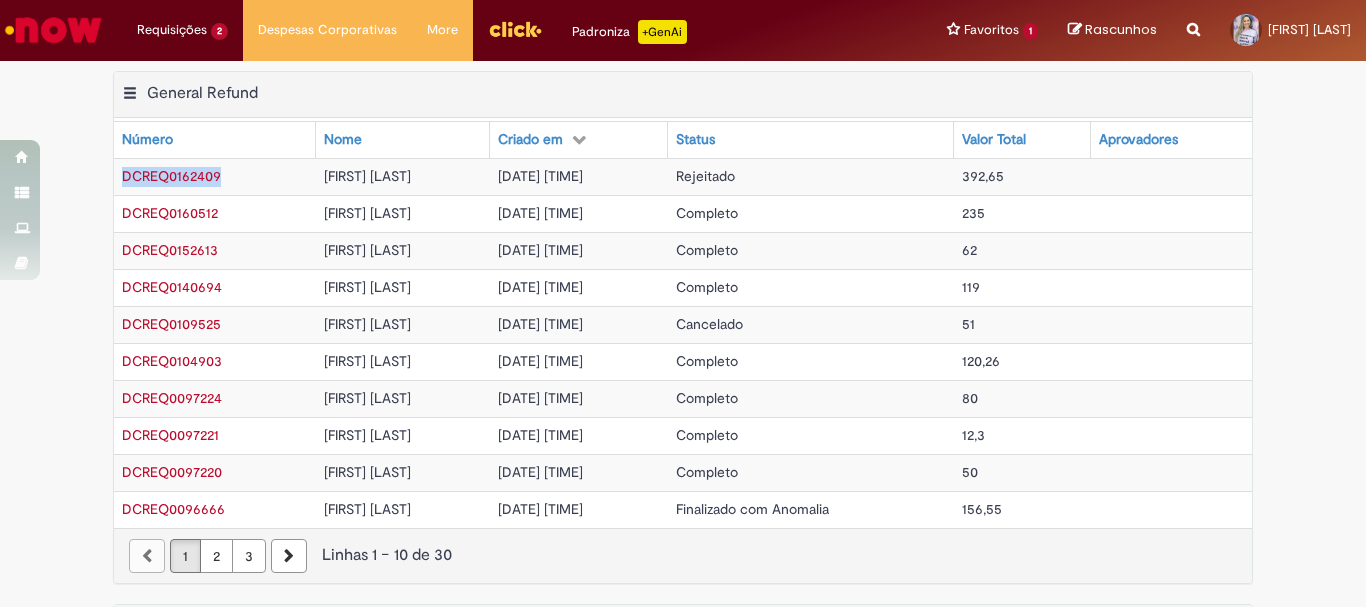 drag, startPoint x: 112, startPoint y: 177, endPoint x: 229, endPoint y: 180, distance: 117.03845 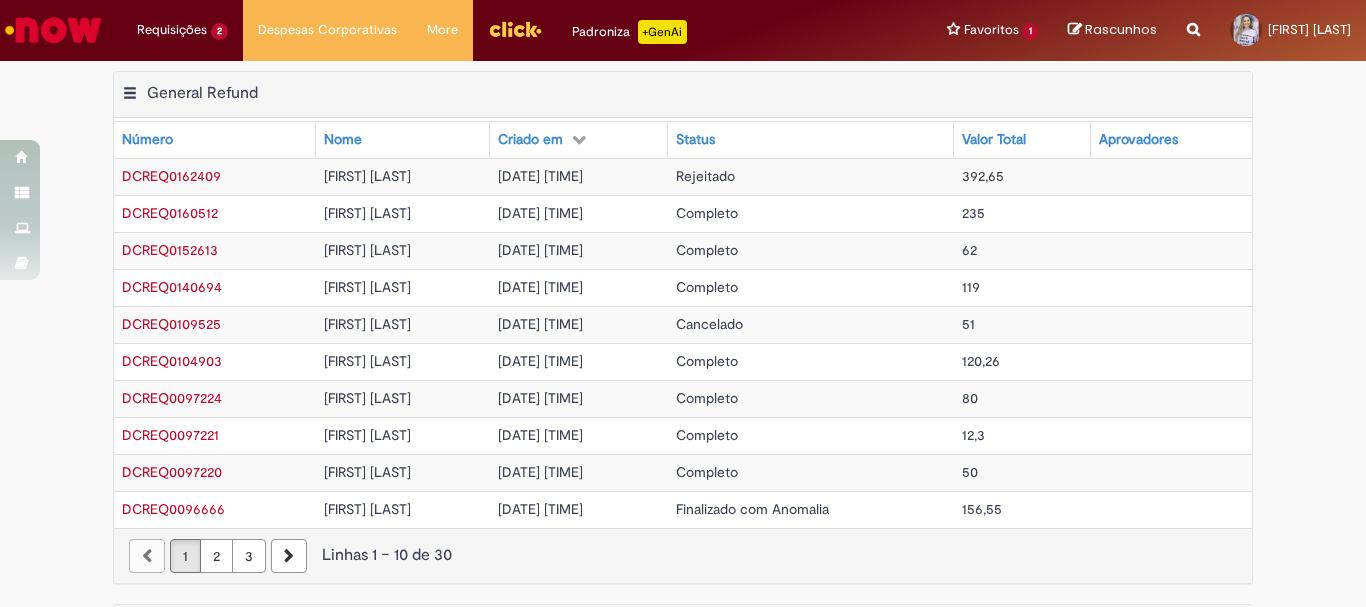 click on "[FIRST] [LAST]" at bounding box center [367, 176] 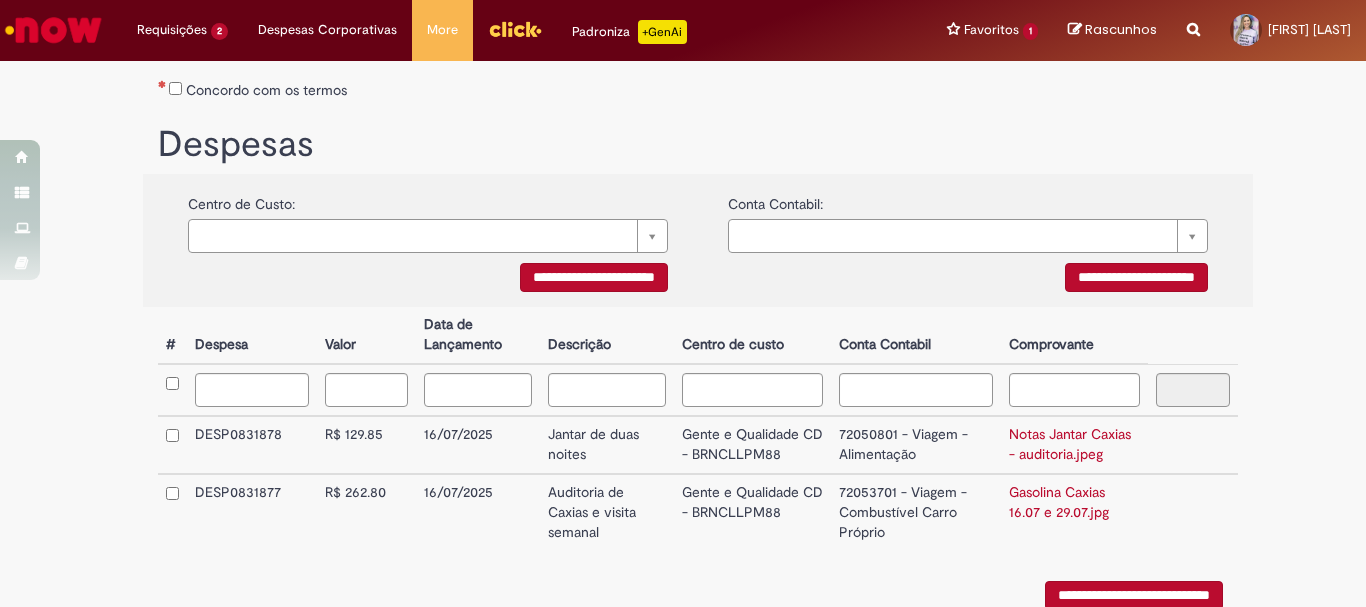 scroll, scrollTop: 399, scrollLeft: 0, axis: vertical 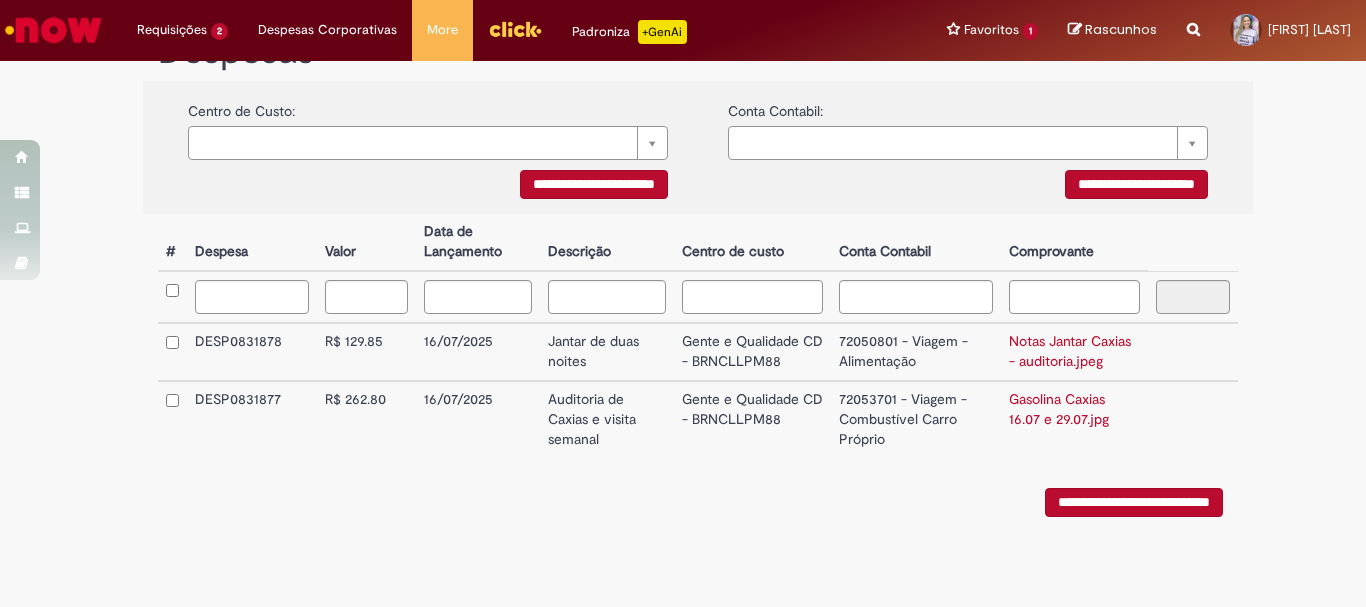 click on "**********" at bounding box center [1134, 502] 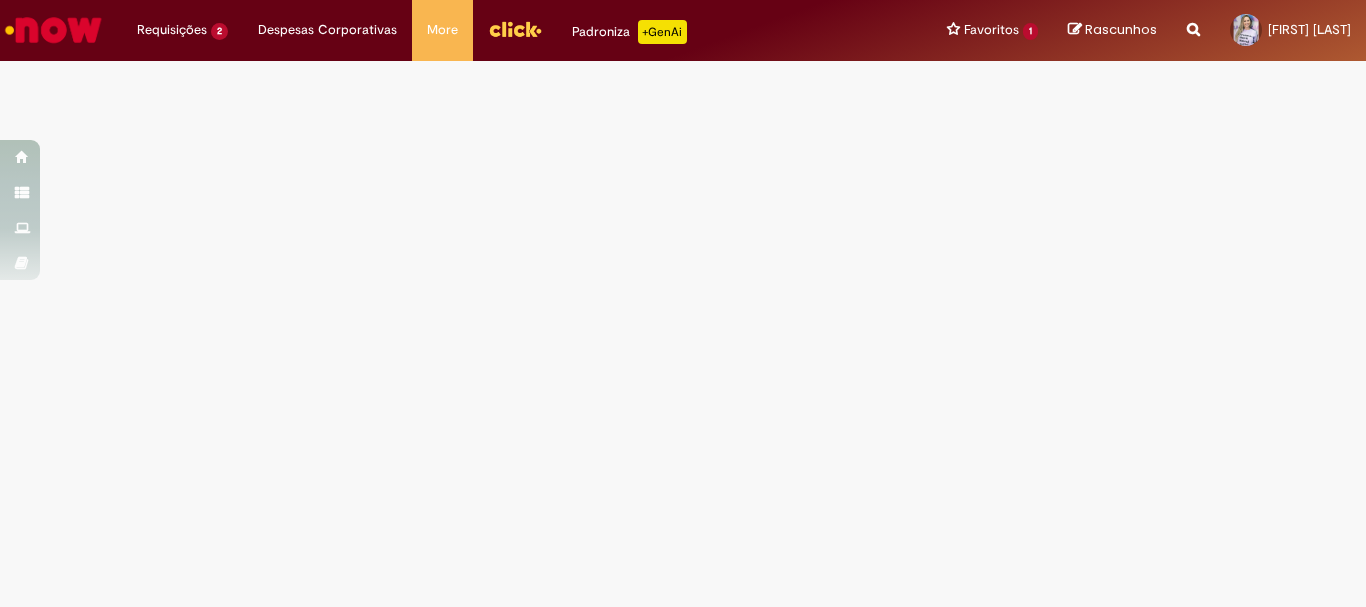 scroll, scrollTop: 0, scrollLeft: 0, axis: both 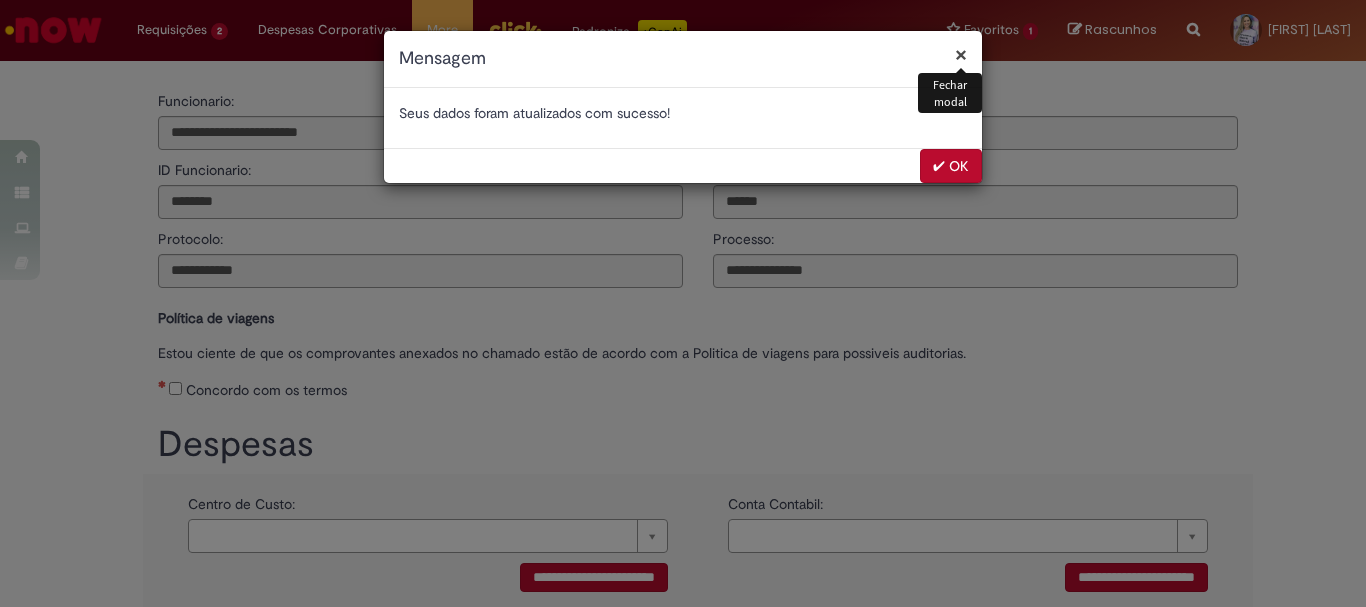 click on "✔ OK" at bounding box center [951, 166] 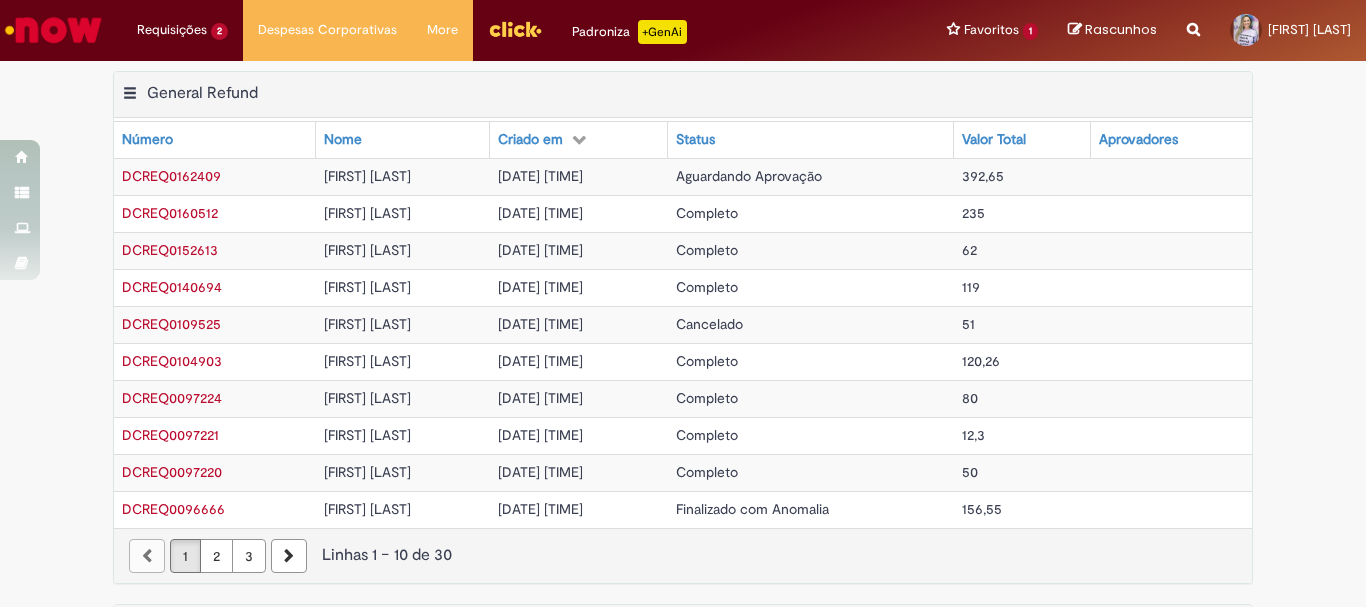 scroll, scrollTop: 0, scrollLeft: 0, axis: both 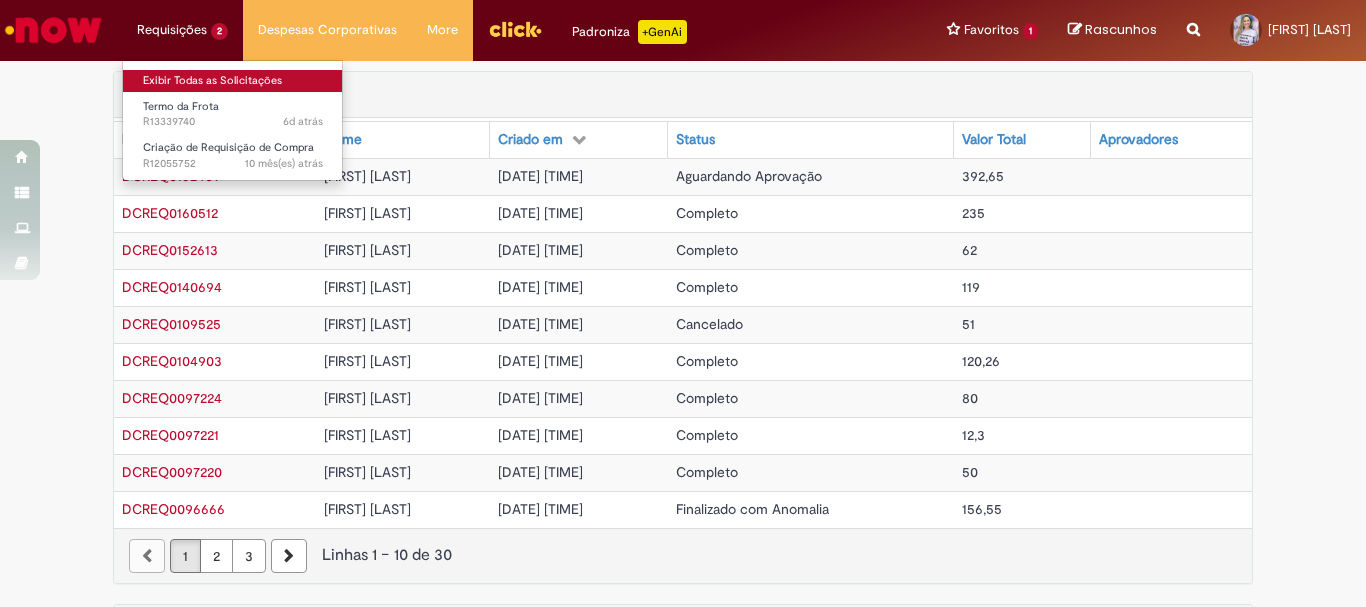 click on "Exibir Todas as Solicitações" at bounding box center (233, 81) 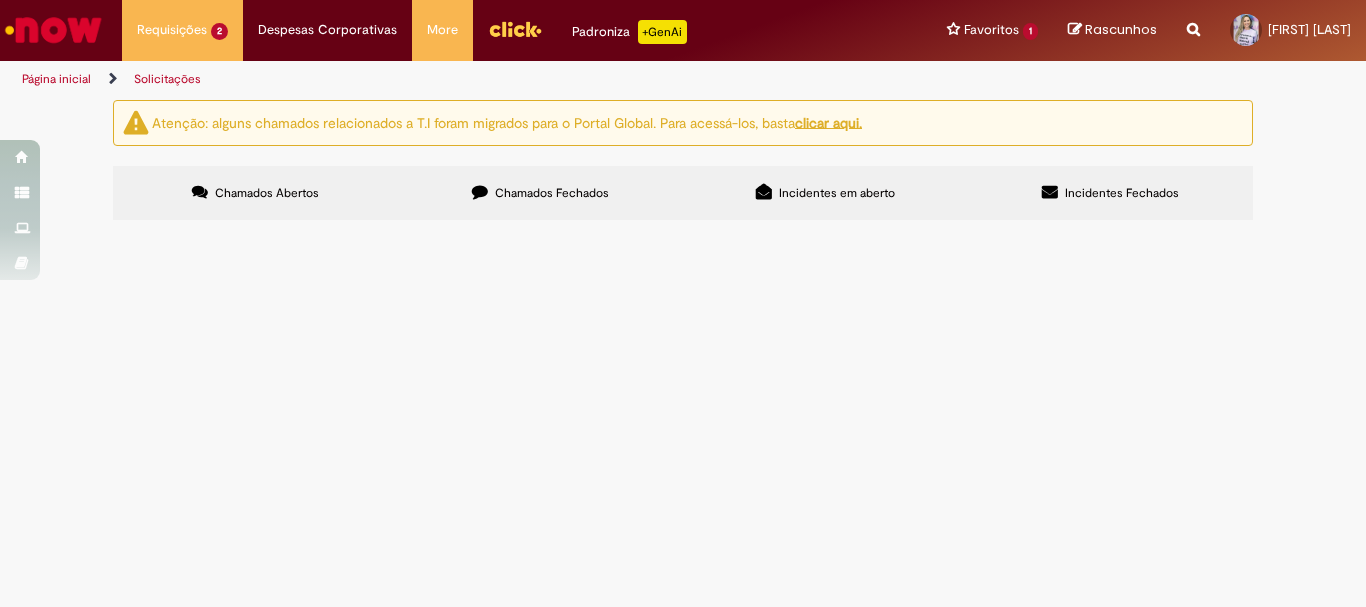 click on "Chamados Fechados" at bounding box center [552, 193] 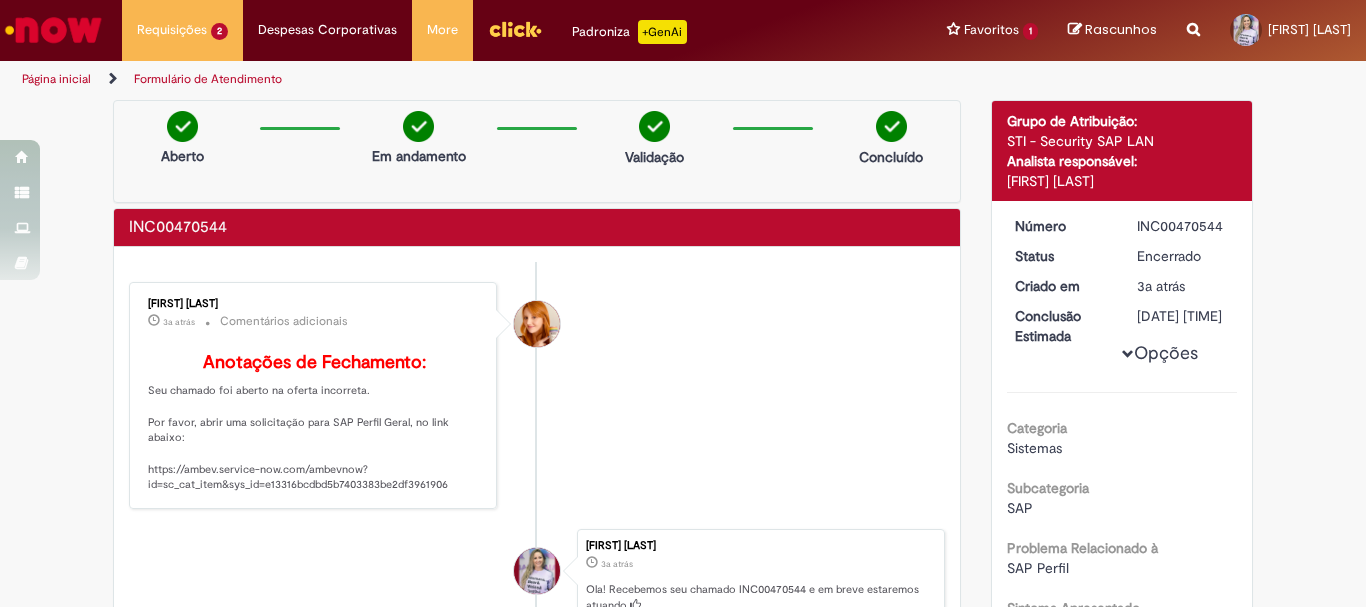click on "Anotações de Fechamento:
Seu chamado foi aberto na oferta incorreta.
Por favor, abrir uma solicitação para SAP Perfil Geral, no link abaixo:
https://ambev.service-now.com/ambevnow?id=sc_cat_item&sys_id=e13316bcdbd5b7403383be2df3961906" at bounding box center (314, 423) 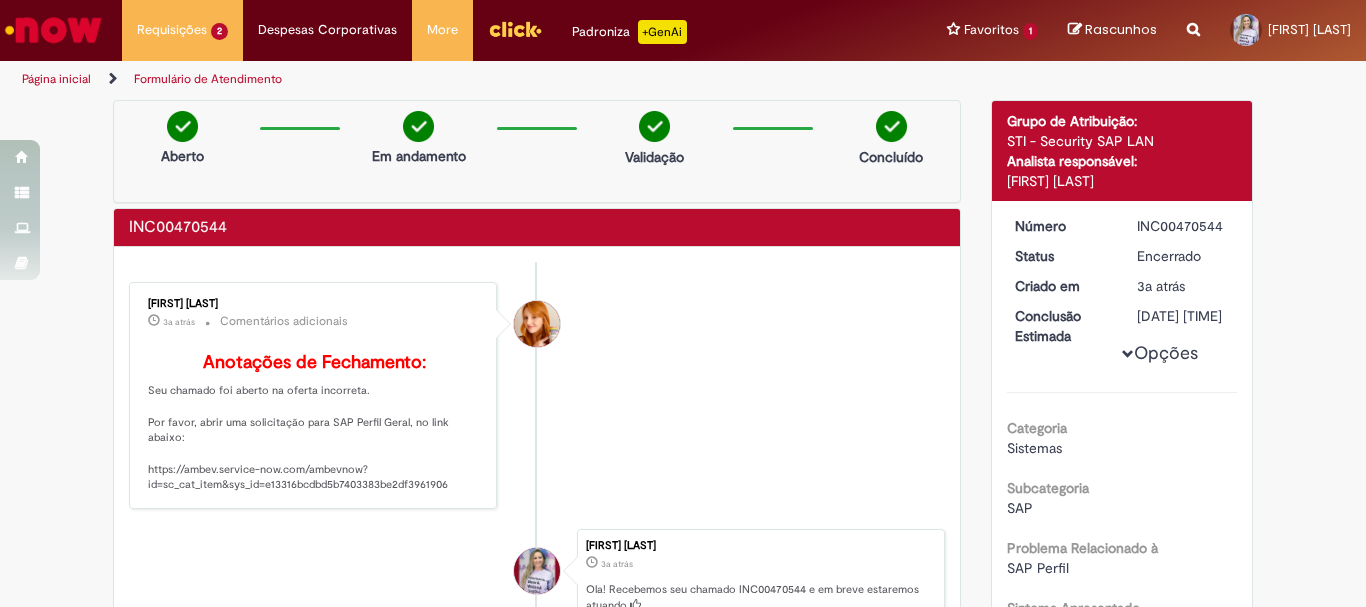 drag, startPoint x: 452, startPoint y: 502, endPoint x: 136, endPoint y: 488, distance: 316.30997 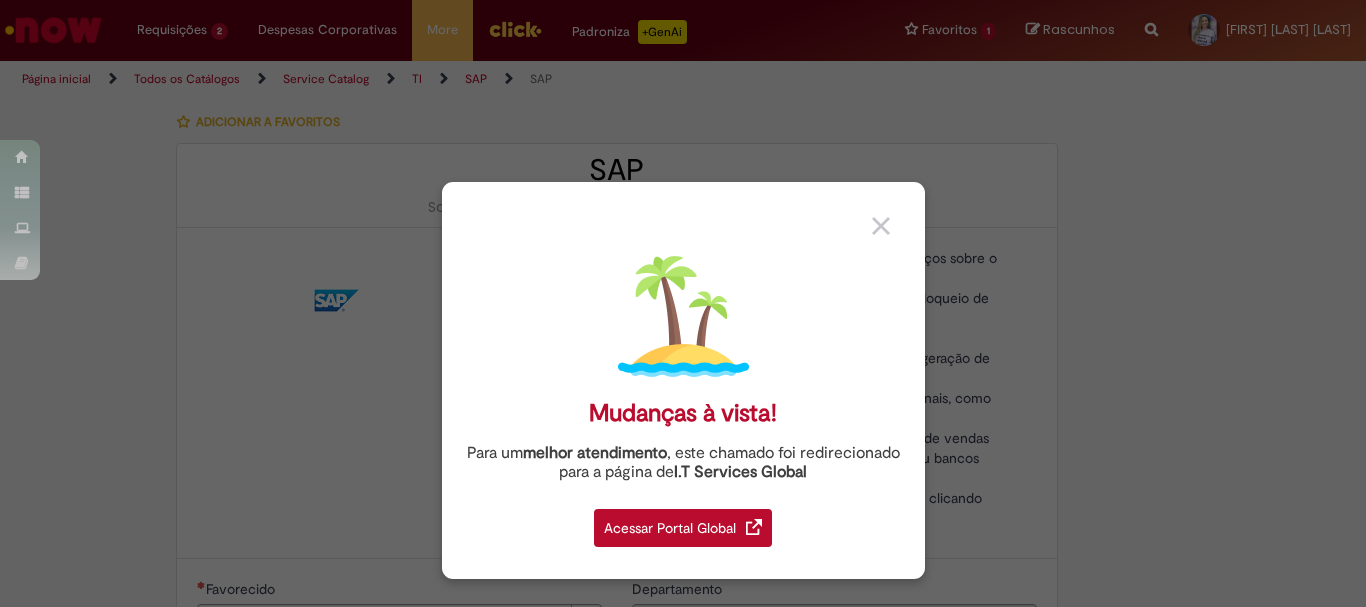type on "**********" 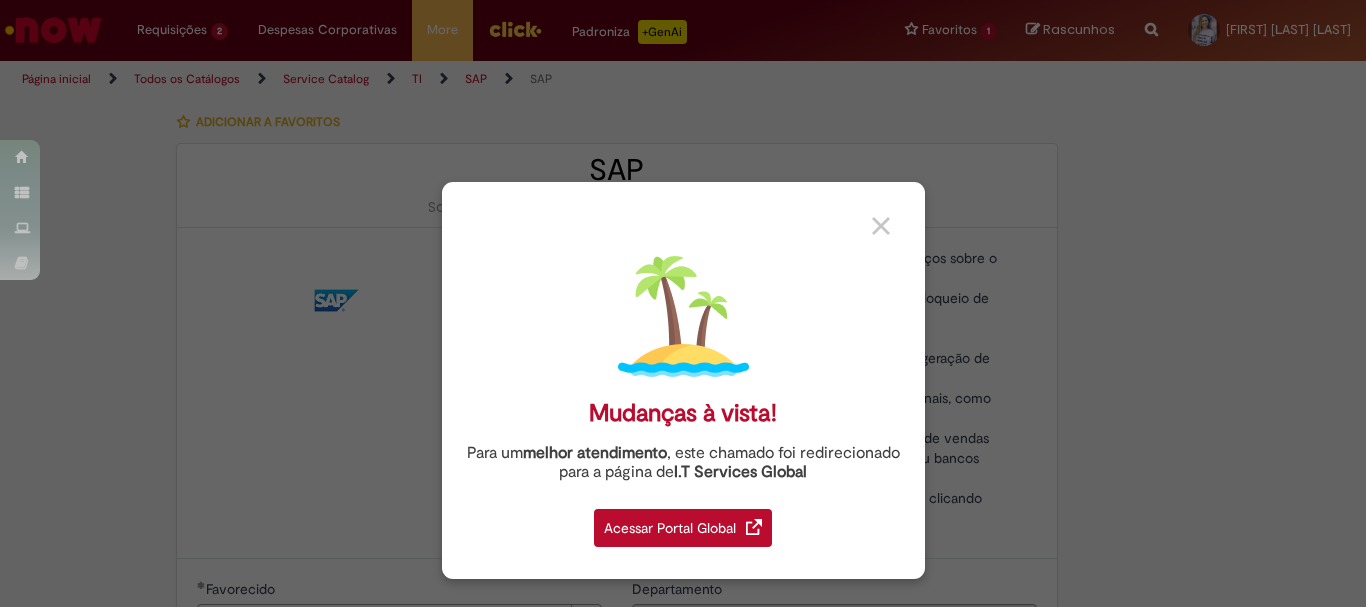 click on "Acessar Portal Global" at bounding box center [683, 528] 